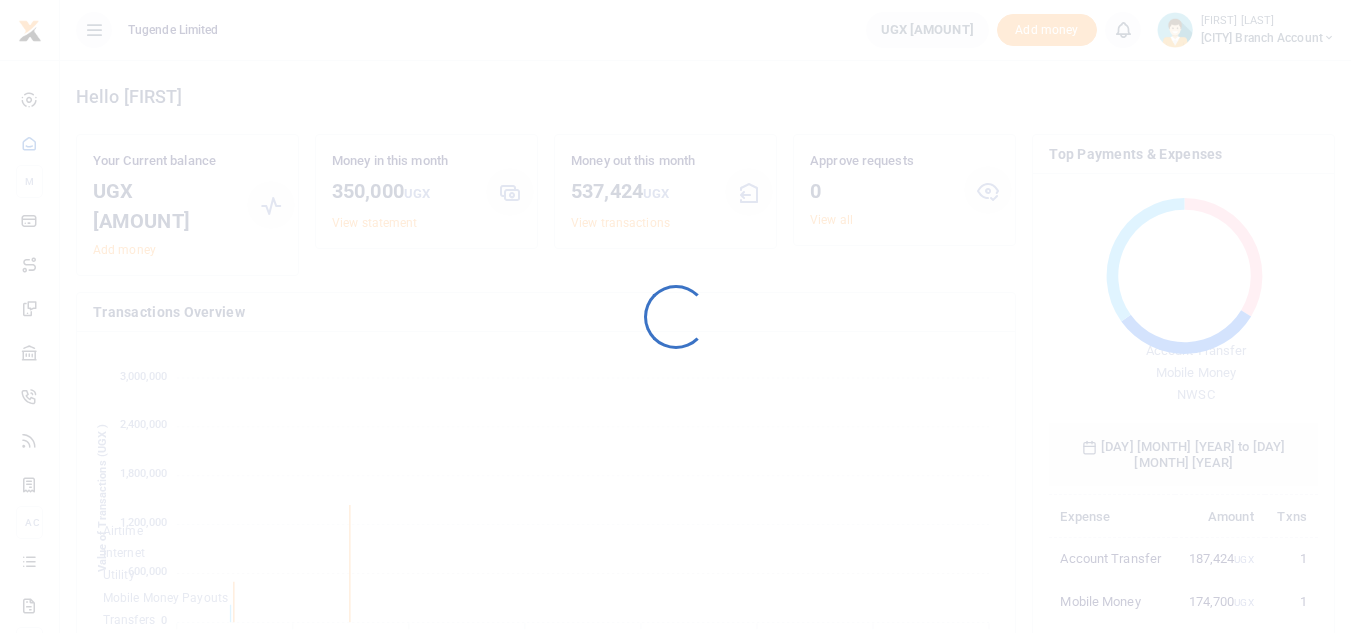 scroll, scrollTop: 0, scrollLeft: 0, axis: both 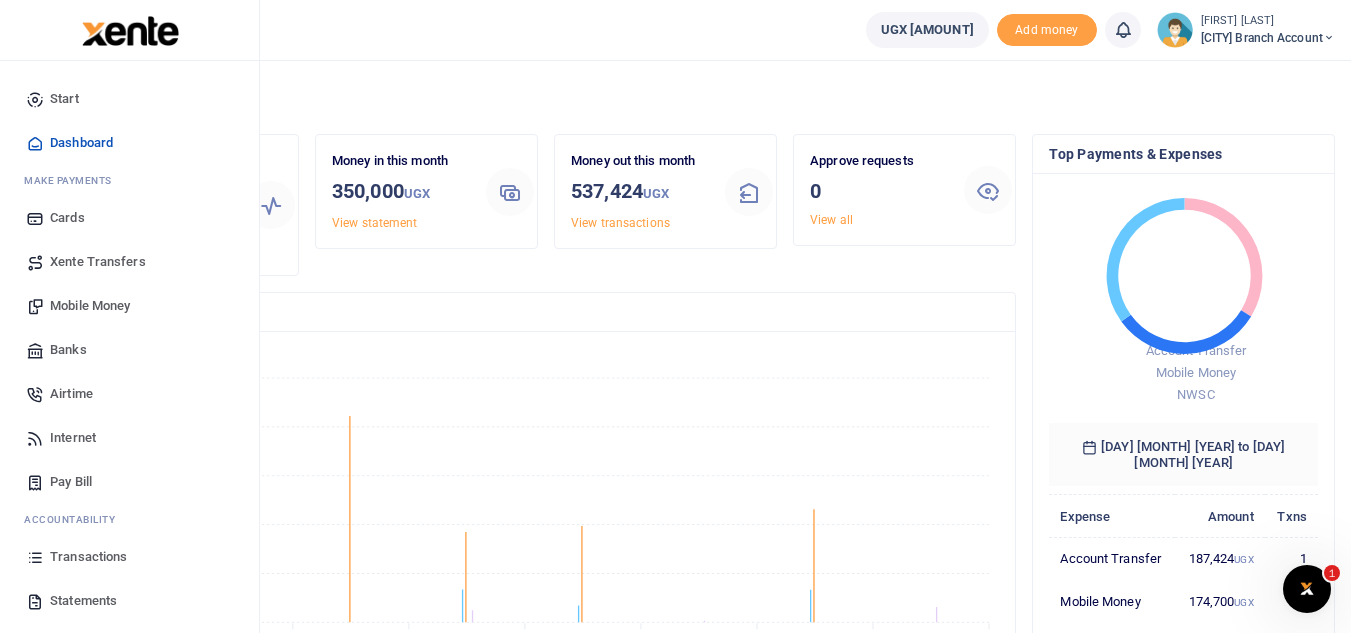 click on "Mobile Money" at bounding box center [90, 306] 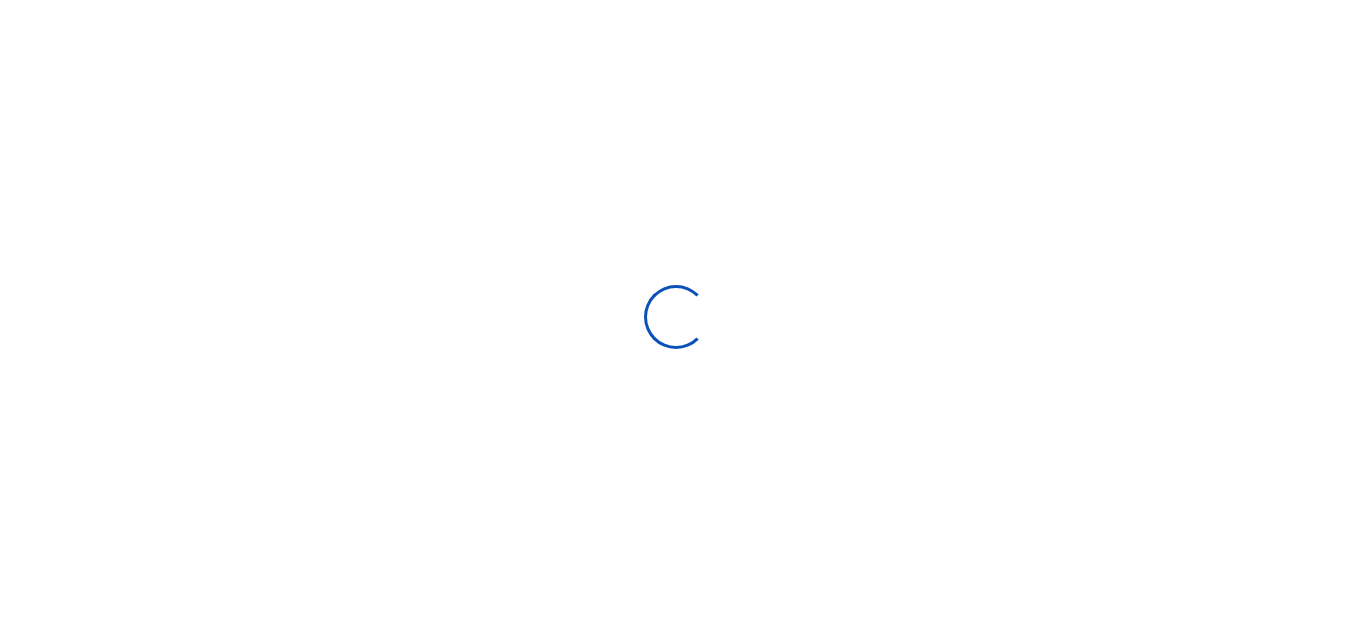scroll, scrollTop: 0, scrollLeft: 0, axis: both 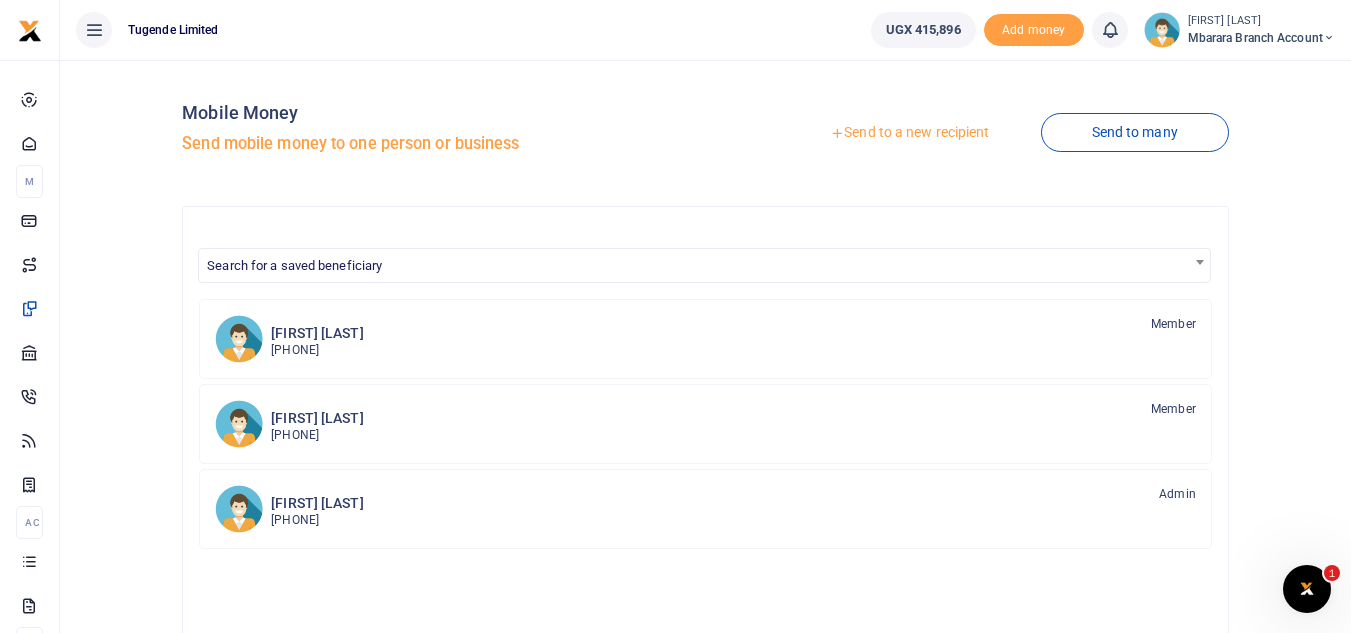 click on "Send to a new recipient" at bounding box center [909, 133] 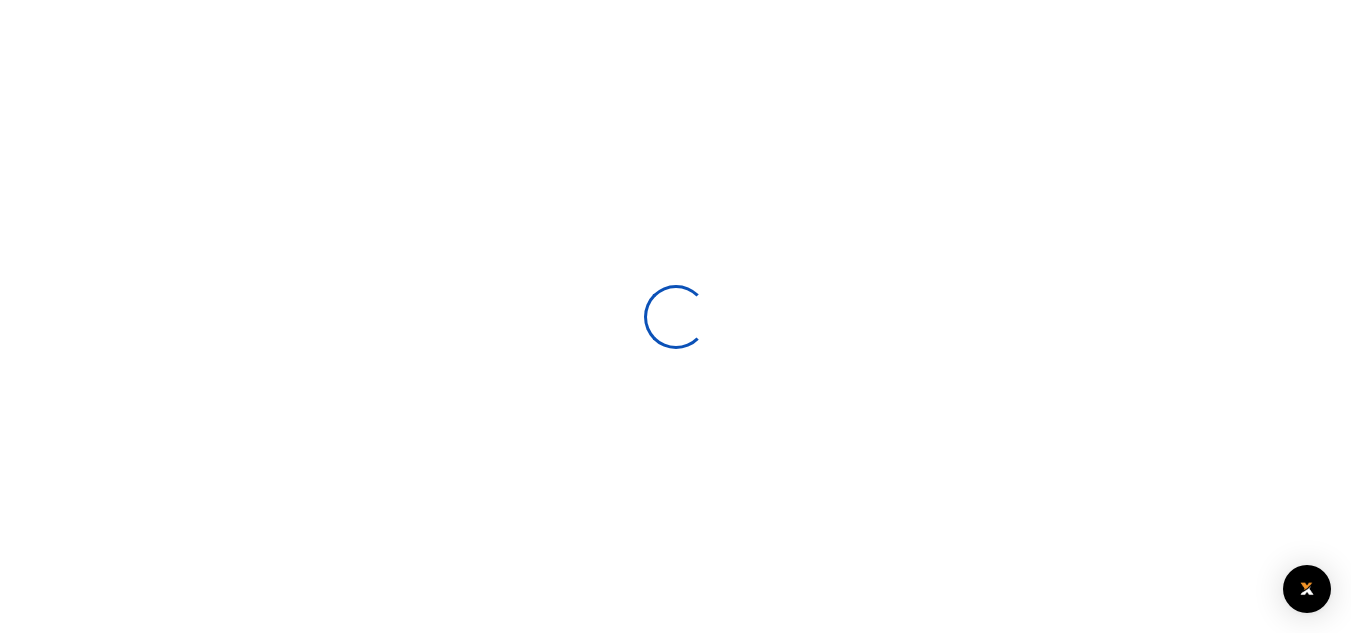 scroll, scrollTop: 0, scrollLeft: 0, axis: both 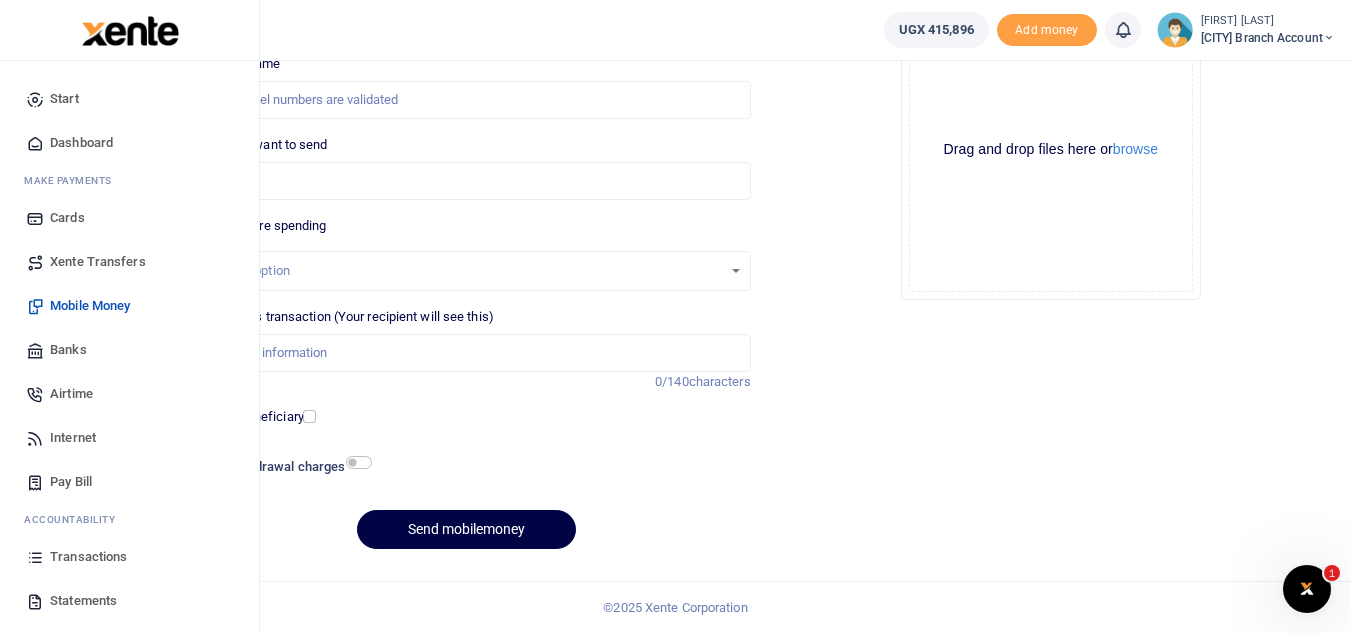 click on "Statements" at bounding box center [83, 601] 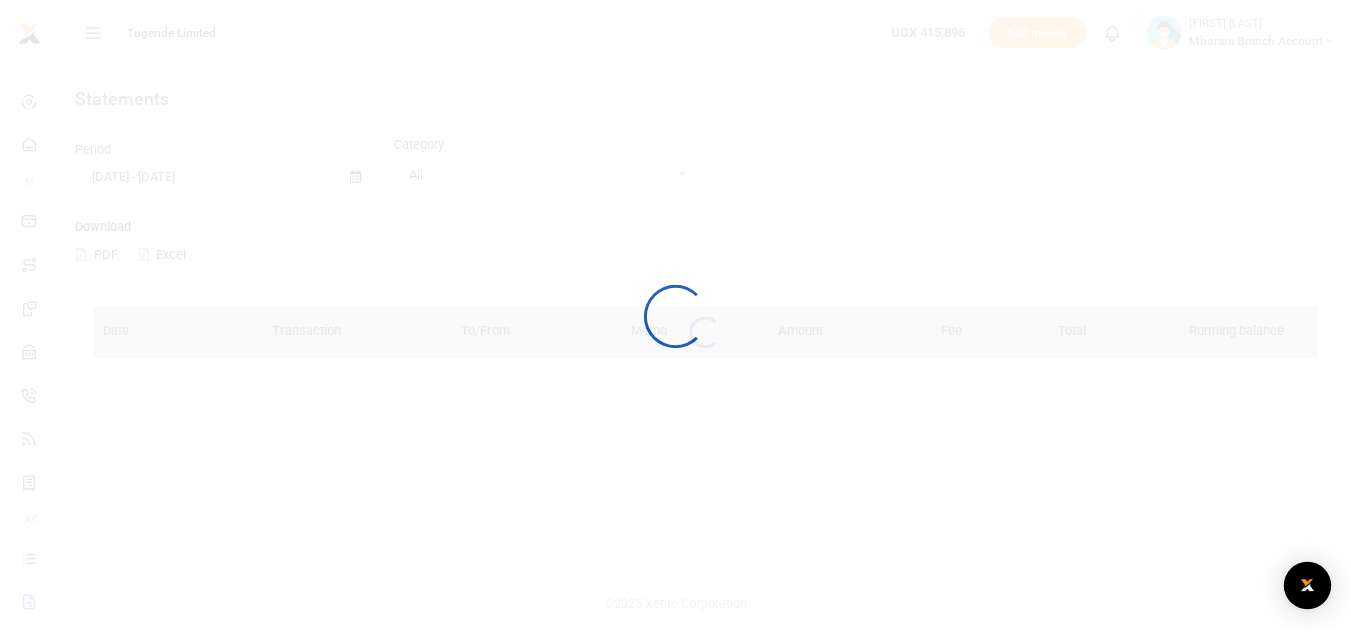 scroll, scrollTop: 0, scrollLeft: 0, axis: both 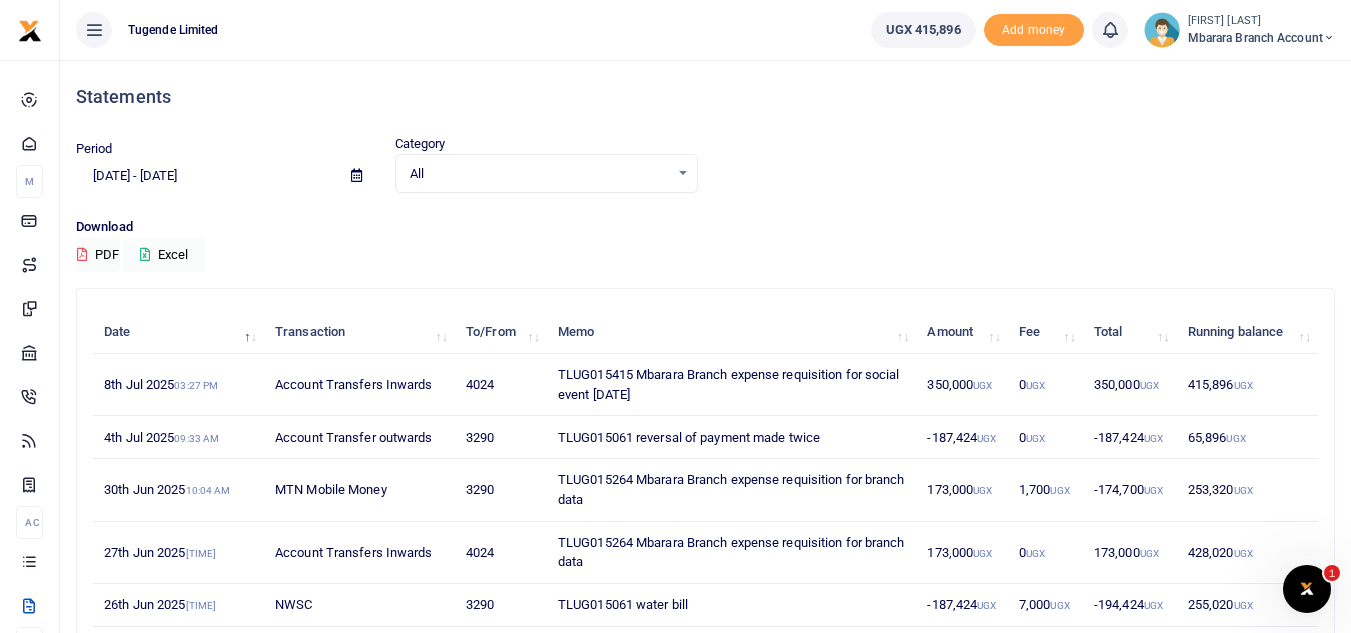 drag, startPoint x: 560, startPoint y: 372, endPoint x: 774, endPoint y: 393, distance: 215.02791 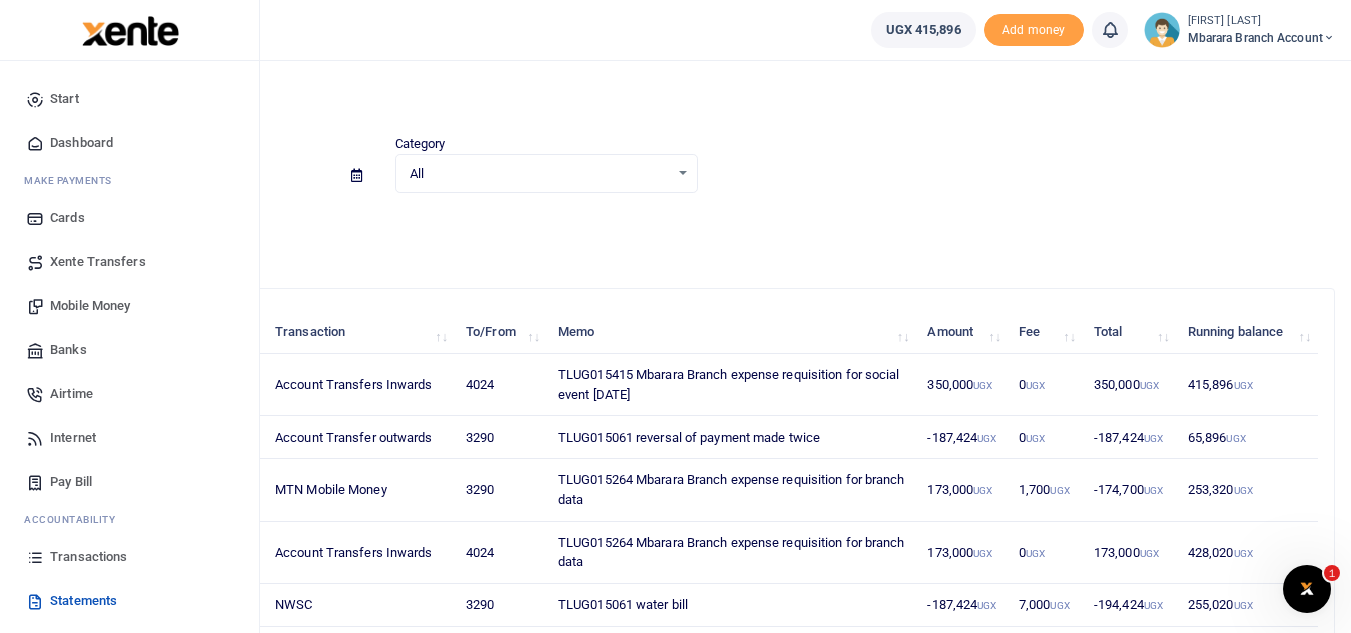 click on "Mobile Money" at bounding box center [90, 306] 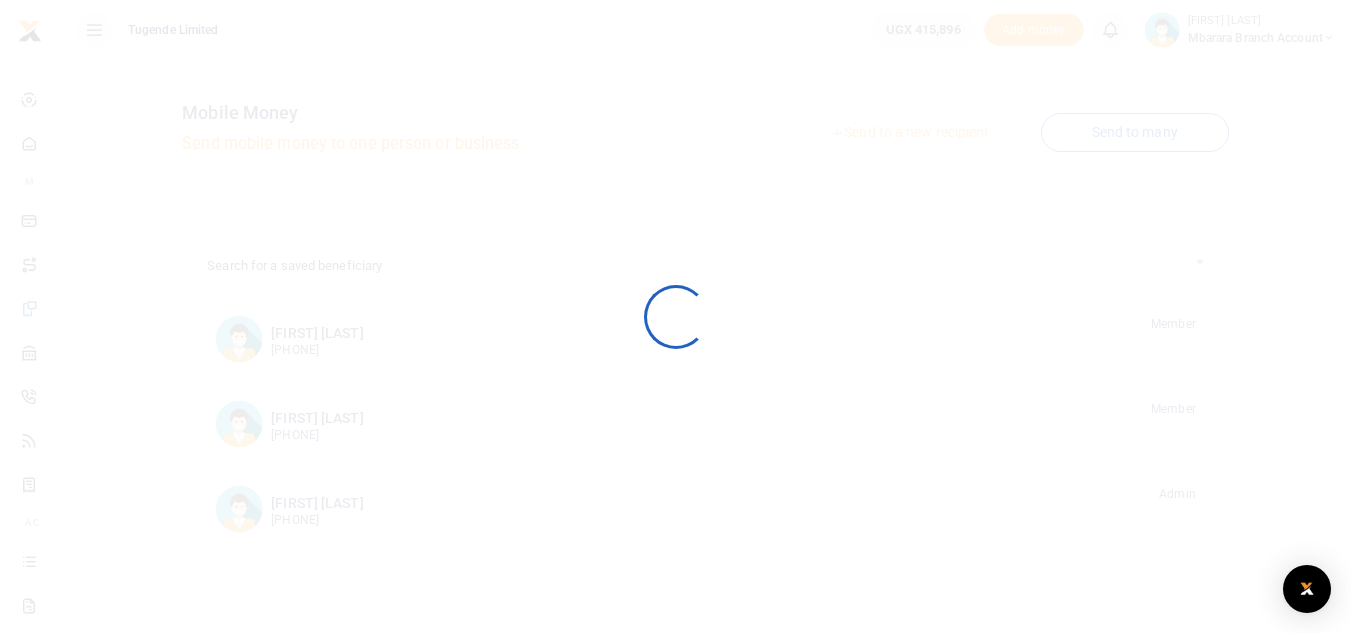 scroll, scrollTop: 0, scrollLeft: 0, axis: both 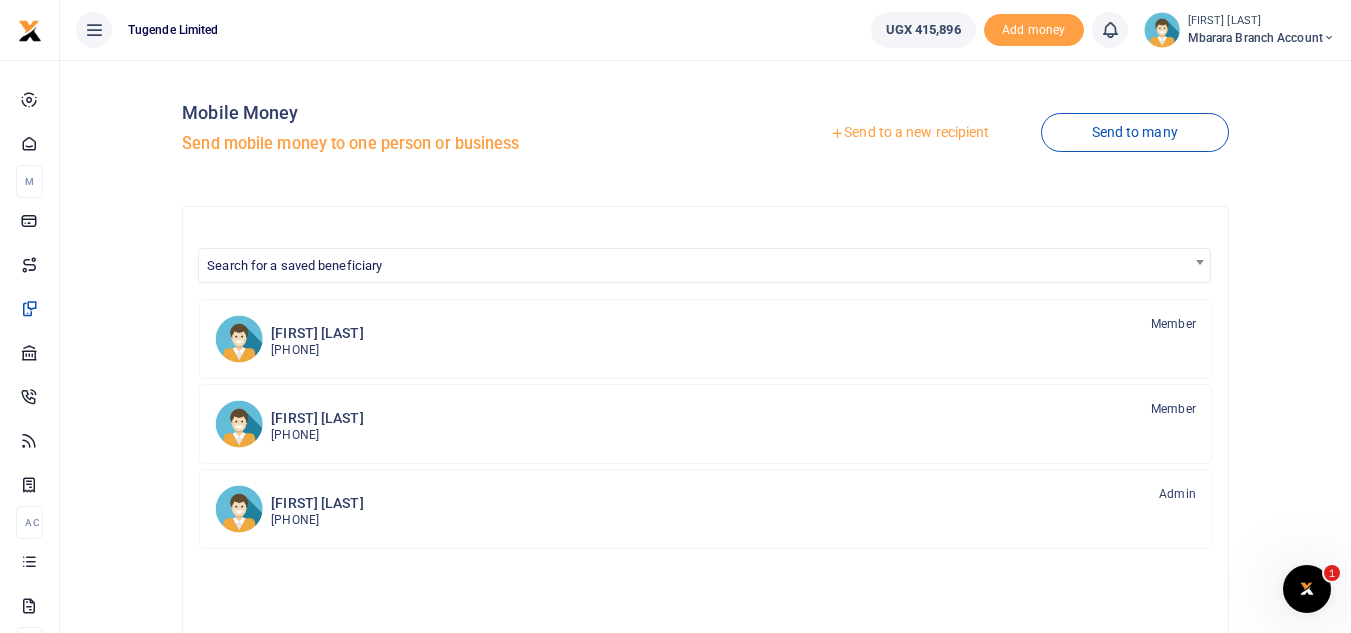 click on "Send to a new recipient" at bounding box center [909, 133] 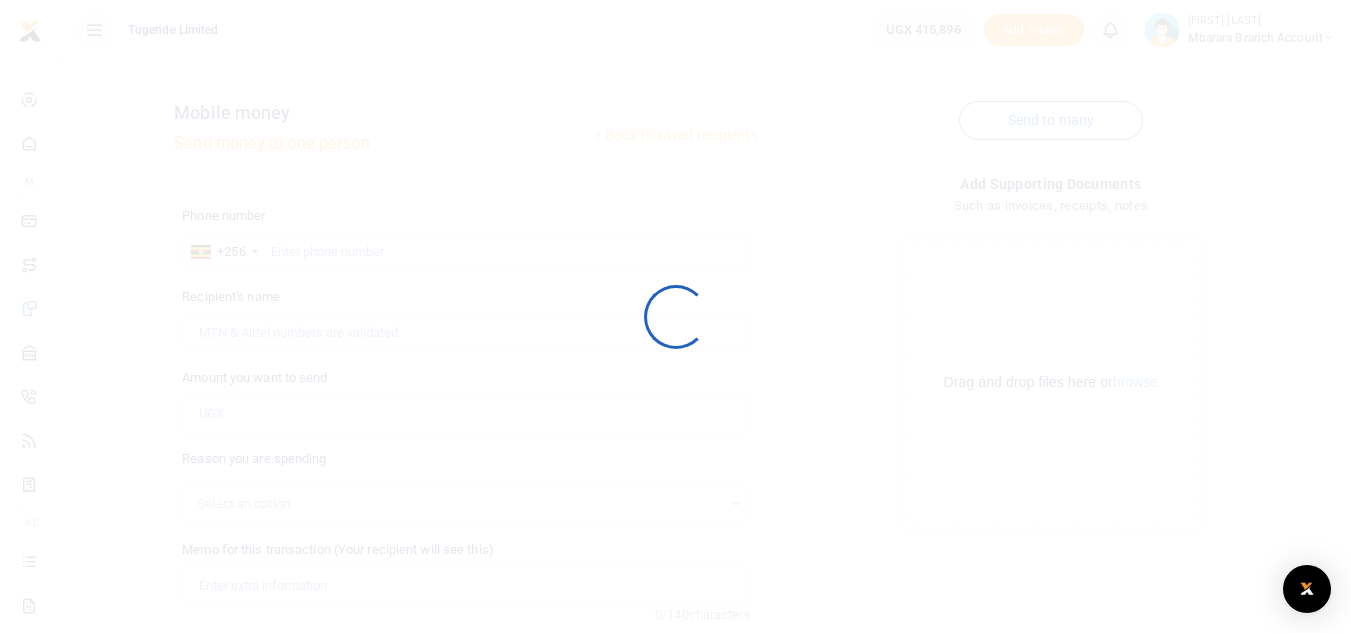 scroll, scrollTop: 0, scrollLeft: 0, axis: both 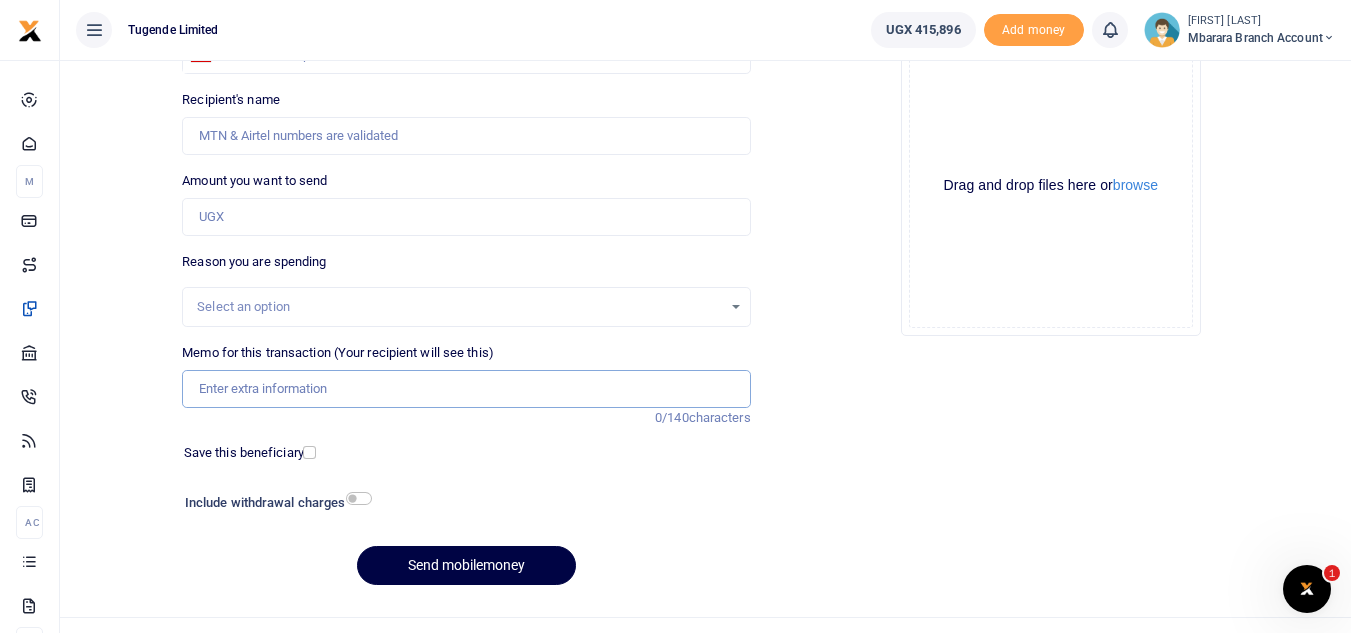 click on "Memo for this transaction (Your recipient will see this)" at bounding box center (466, 389) 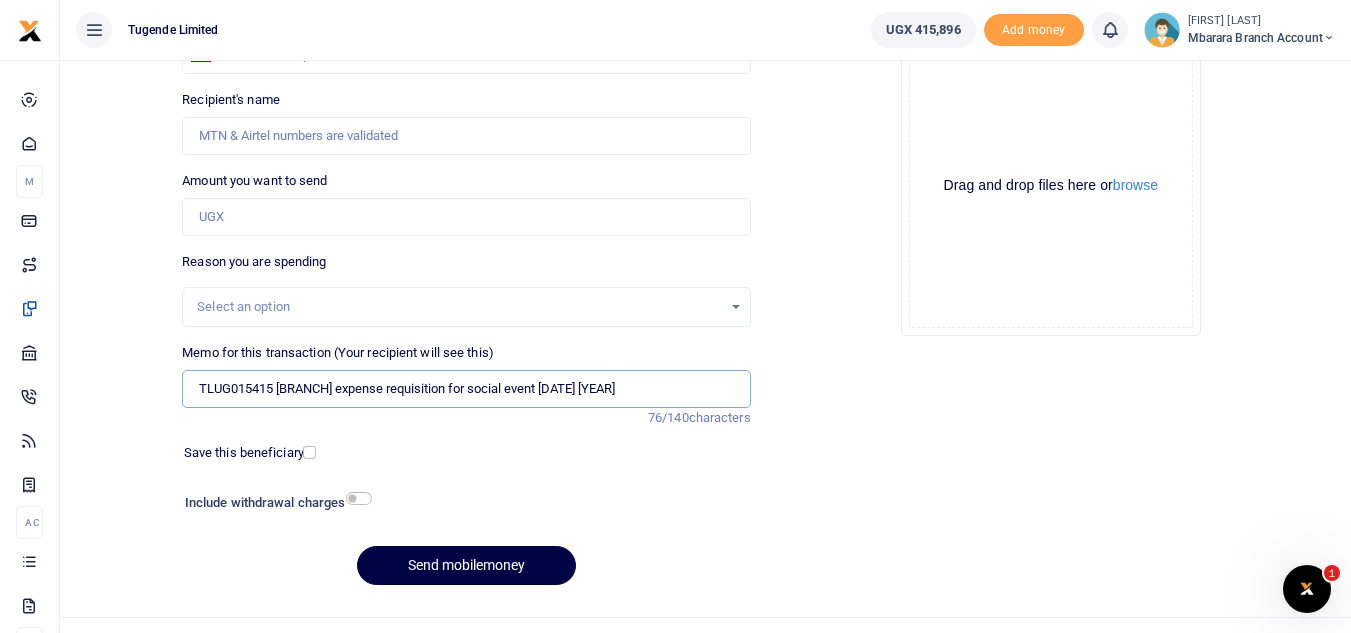 type on "TLUG015415 Mbarara Branch expense requisition for social event 5th July 2025" 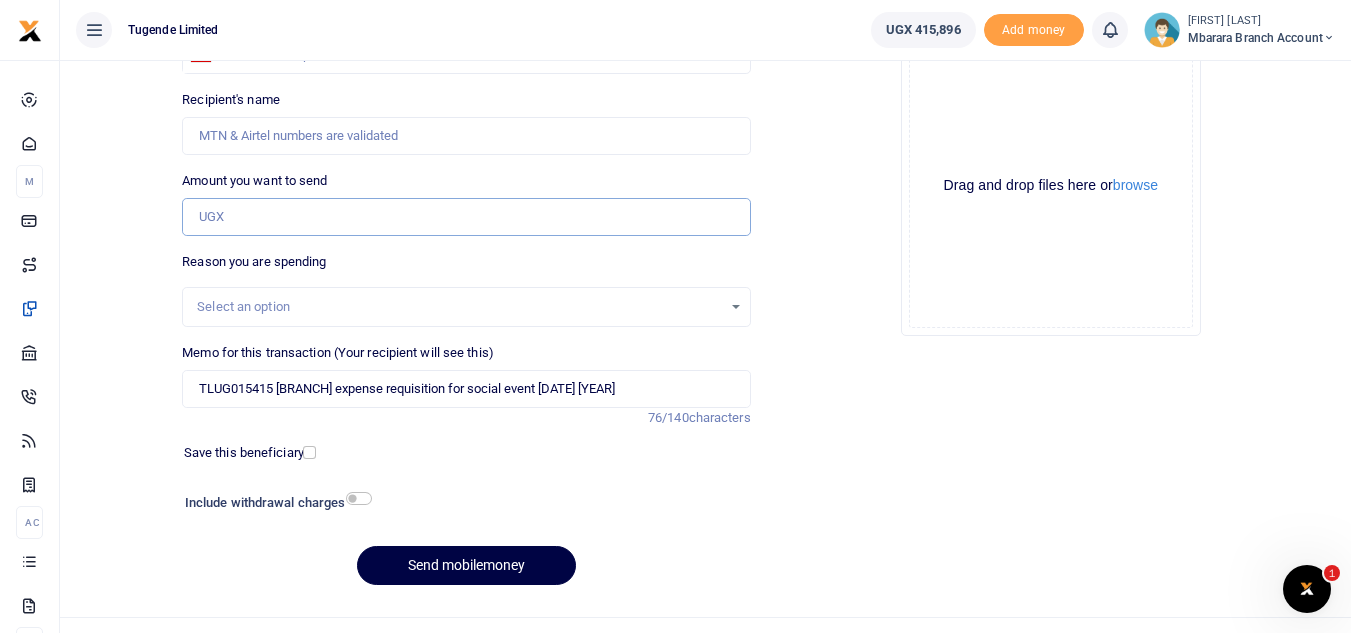 click on "Amount you want to send" at bounding box center (466, 217) 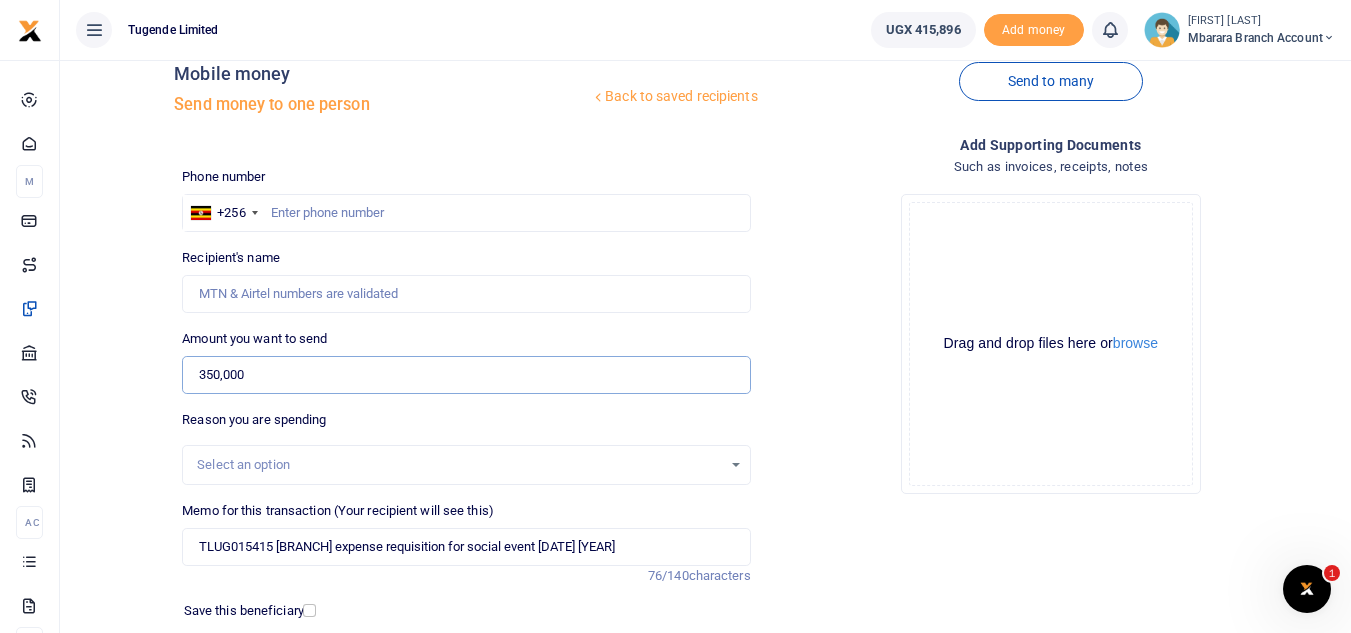 scroll, scrollTop: 38, scrollLeft: 0, axis: vertical 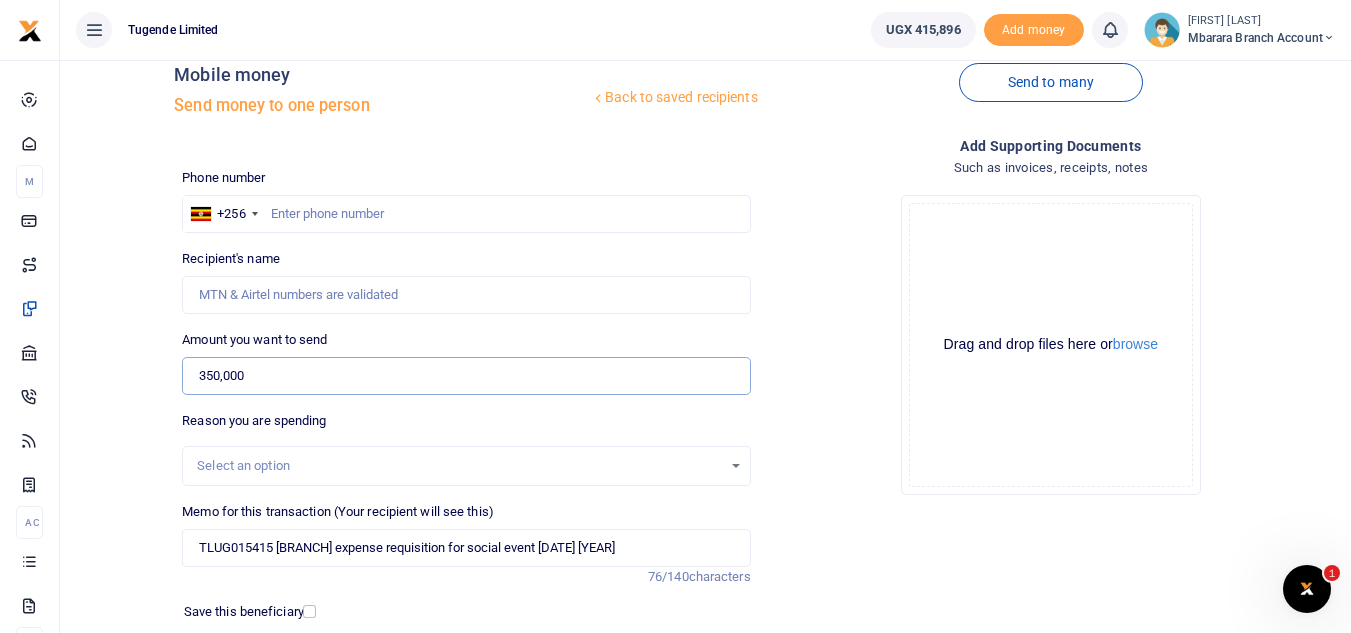 type on "350,000" 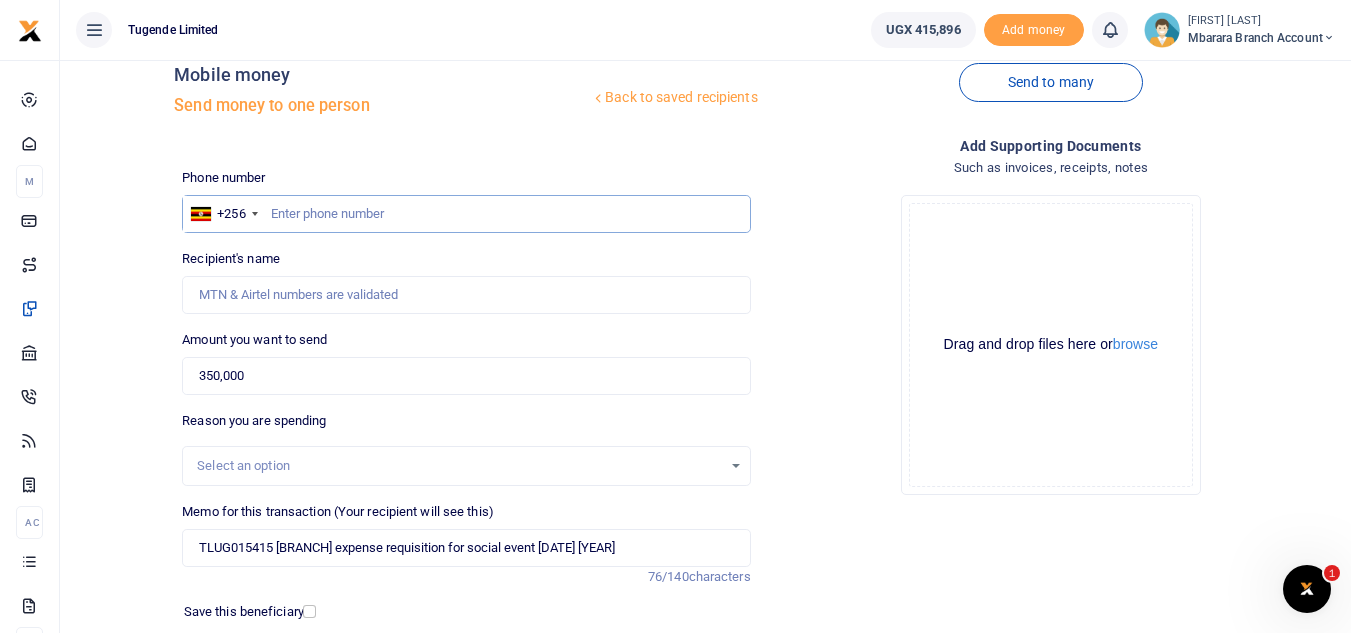 click at bounding box center [466, 214] 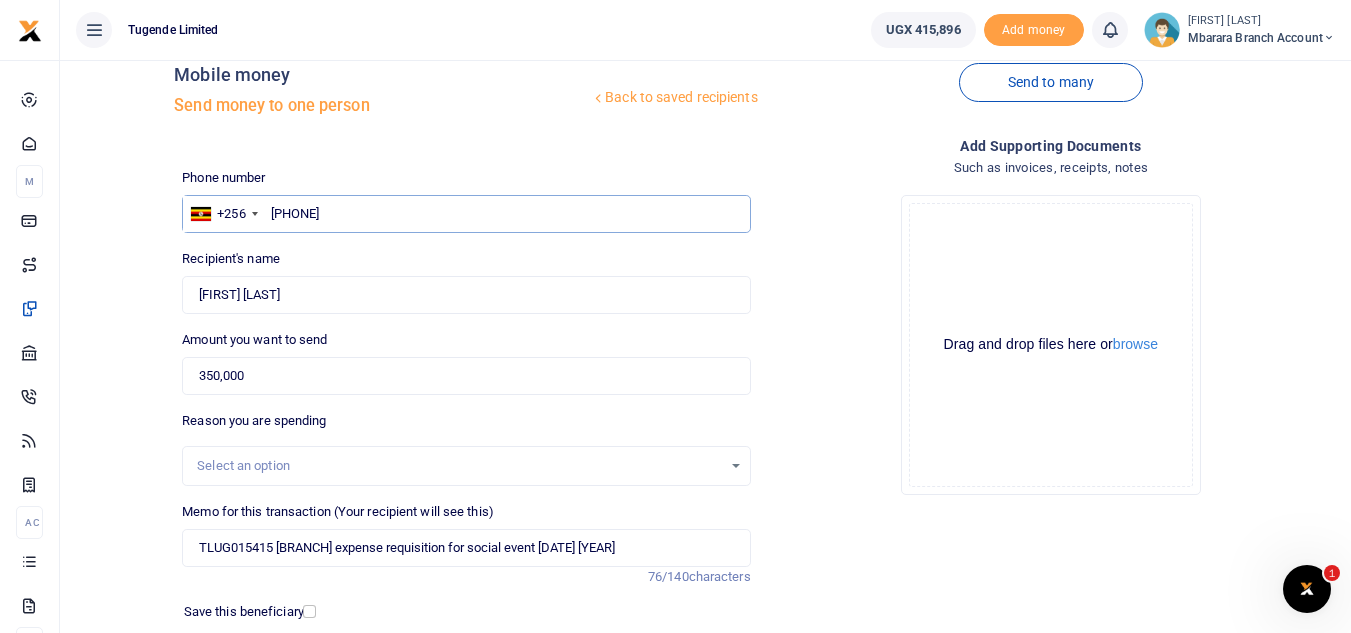scroll, scrollTop: 233, scrollLeft: 0, axis: vertical 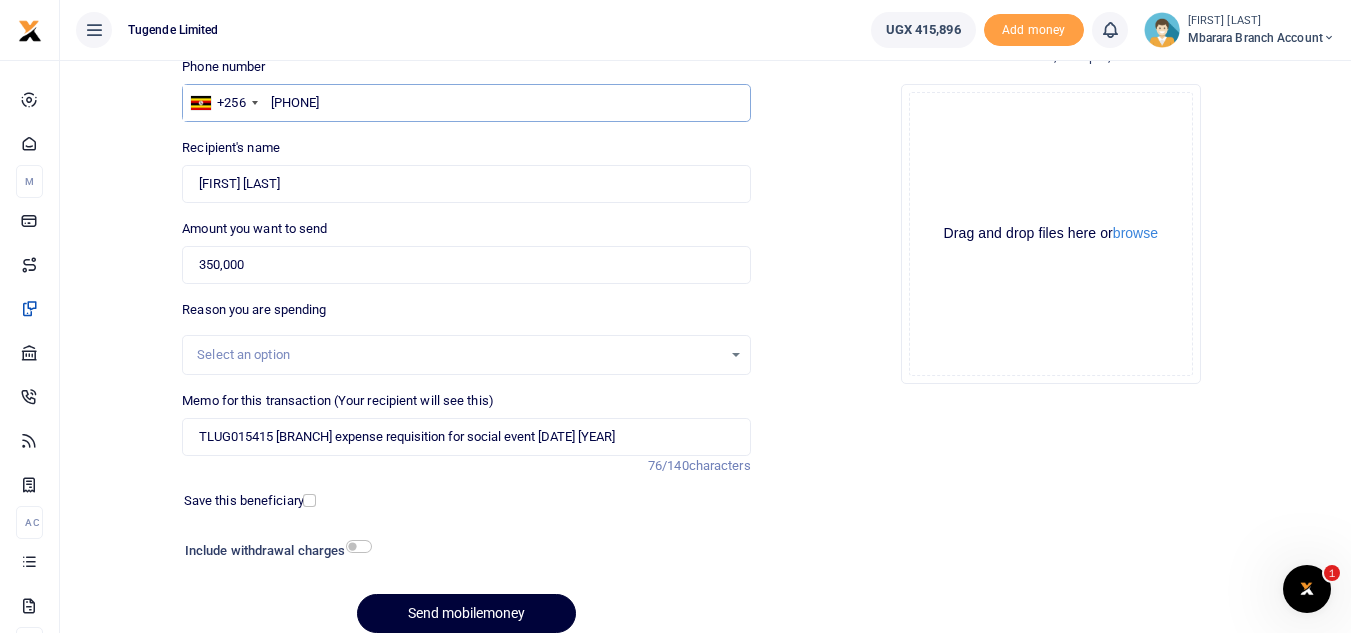 type on "782820340" 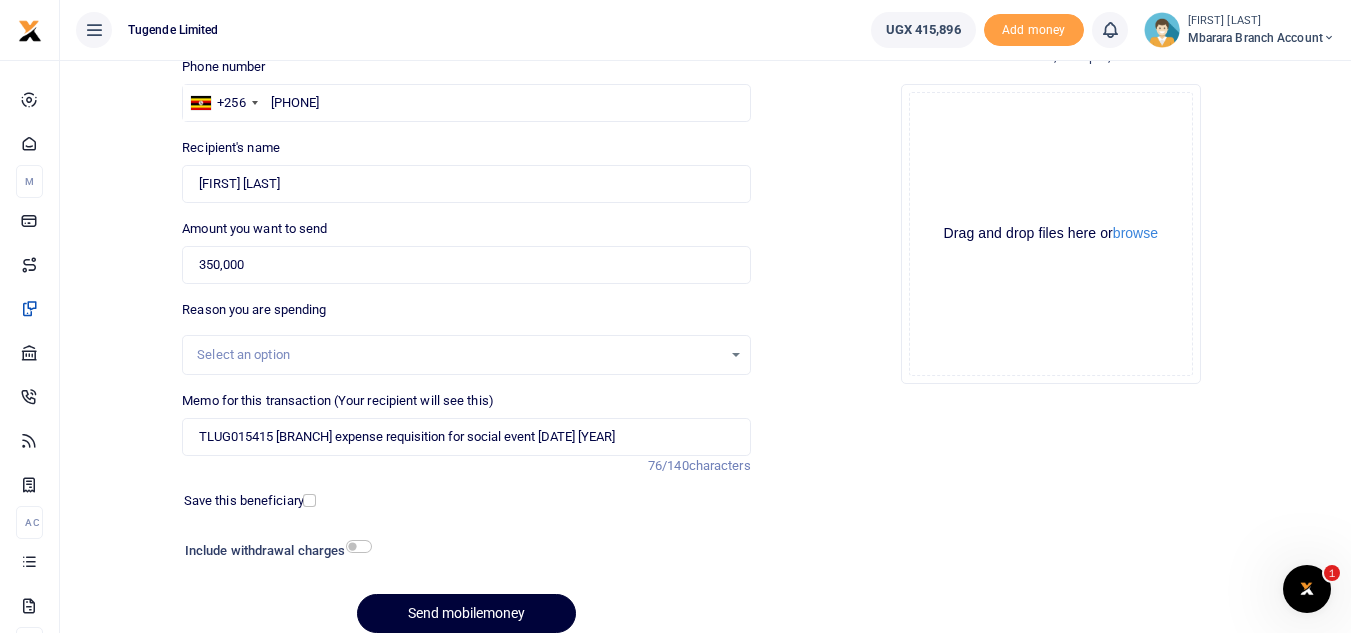 click on "Send mobilemoney" at bounding box center [466, 613] 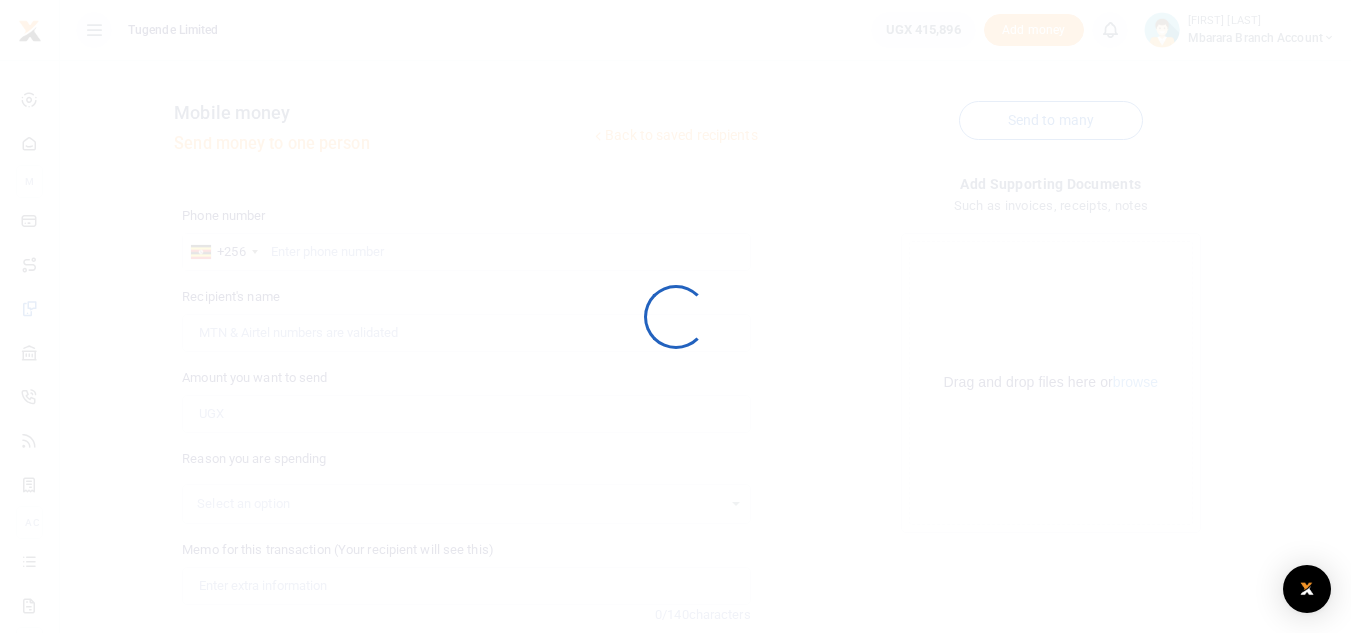 scroll, scrollTop: 149, scrollLeft: 0, axis: vertical 